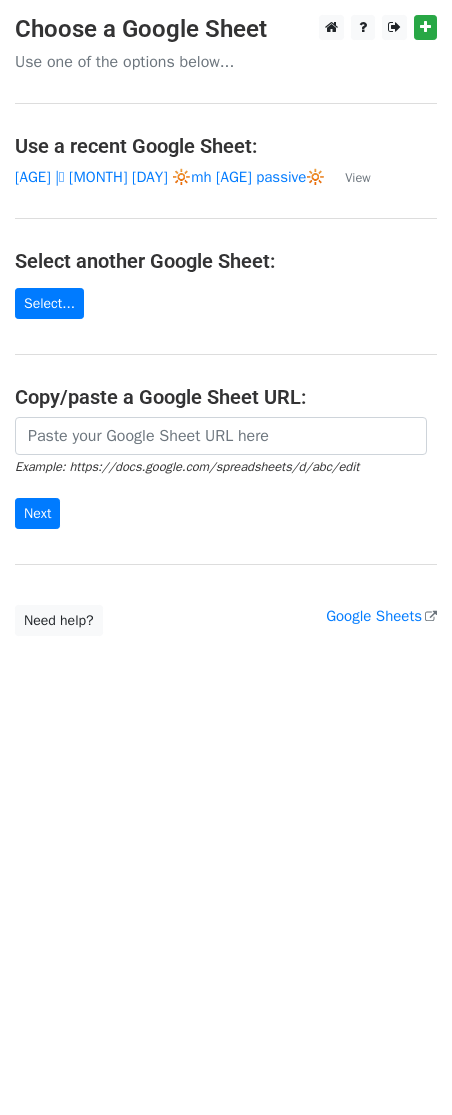 scroll, scrollTop: 0, scrollLeft: 0, axis: both 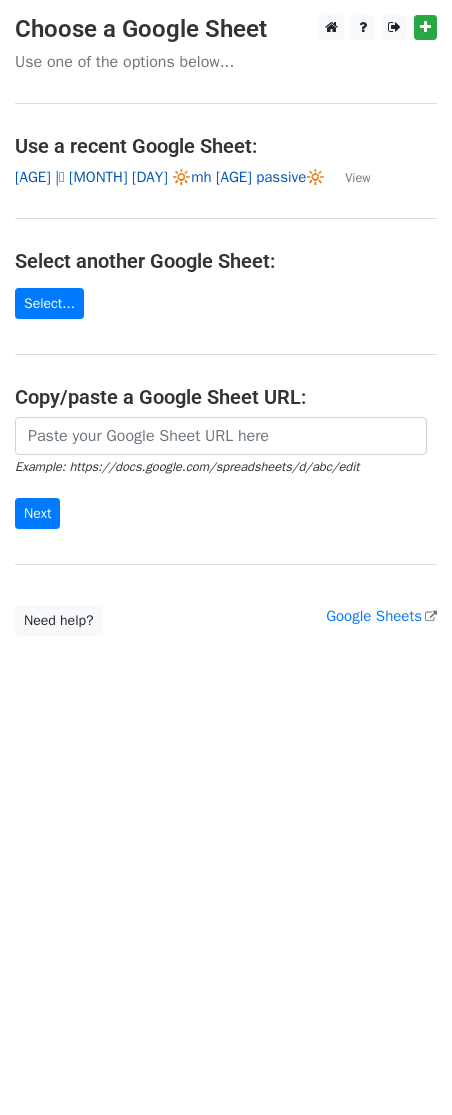 click on "[AGE] |🩷 [MONTH] [DAY] 🔆mh [NUMBER] passive🔆" at bounding box center [170, 177] 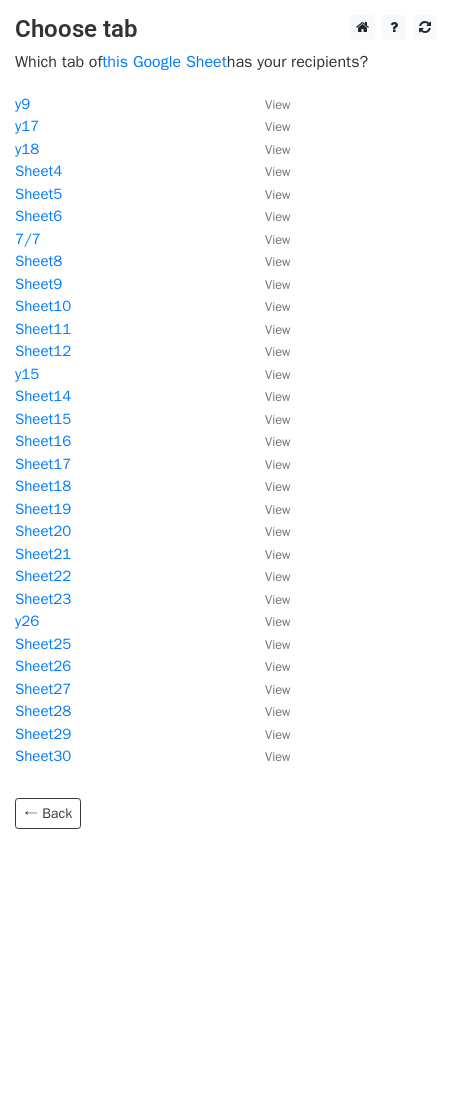 scroll, scrollTop: 0, scrollLeft: 0, axis: both 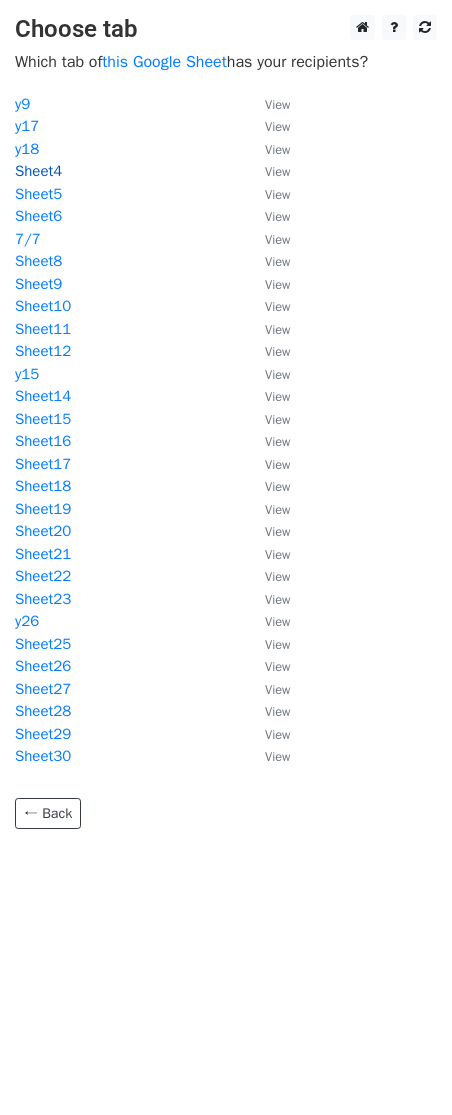click on "Sheet4" at bounding box center (38, 171) 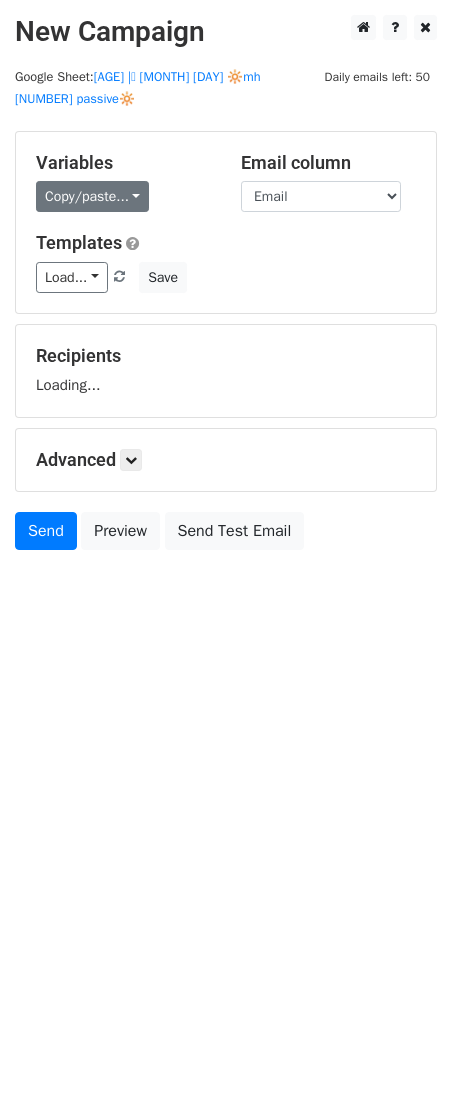 scroll, scrollTop: 0, scrollLeft: 0, axis: both 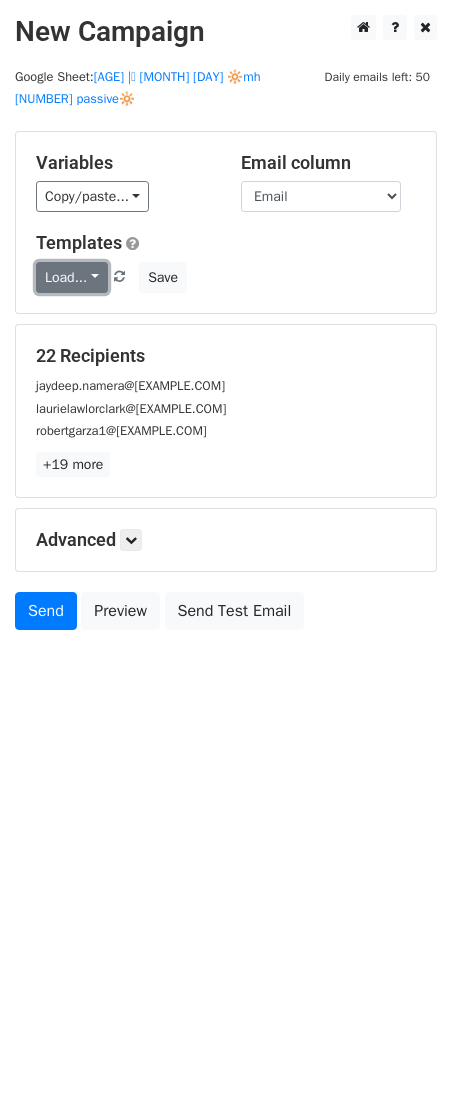 click on "Load..." at bounding box center [72, 277] 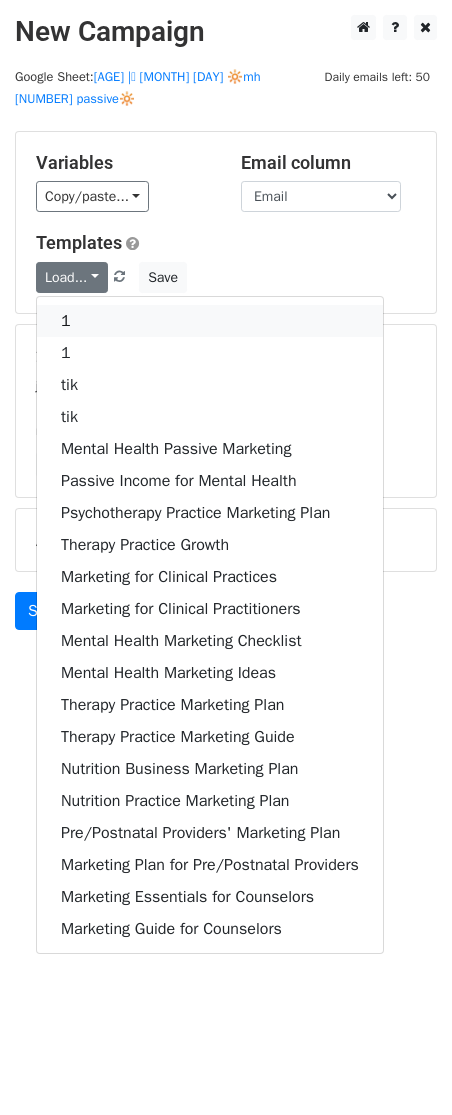 click on "1" at bounding box center [210, 321] 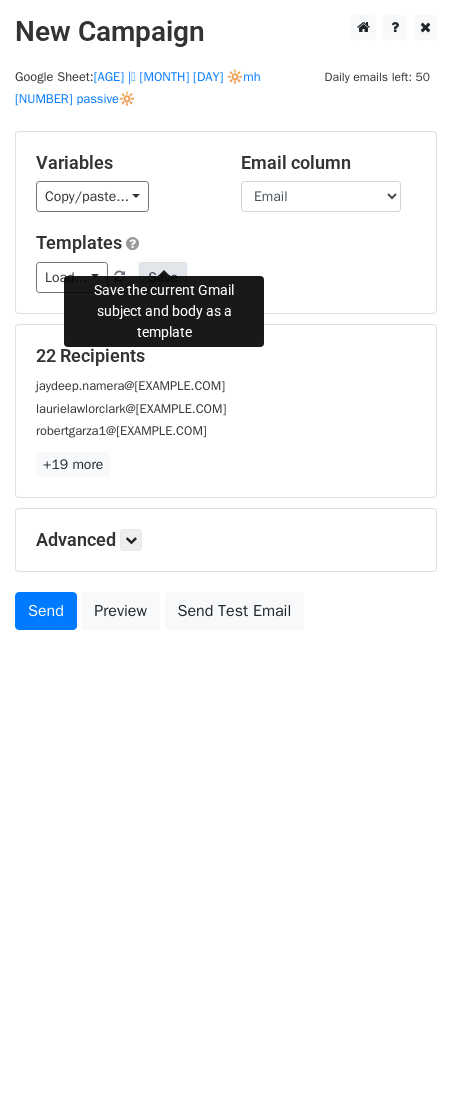 click on "Save" at bounding box center (163, 277) 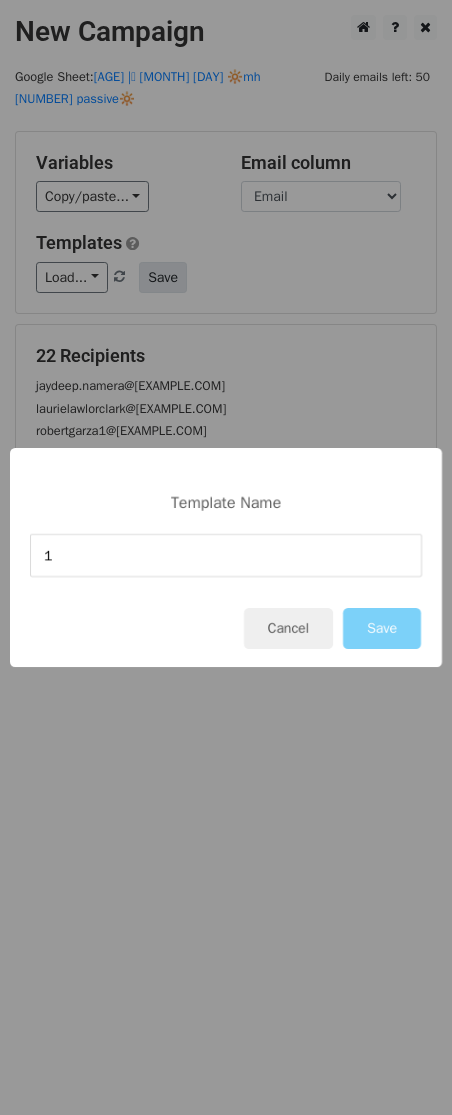 type on "1" 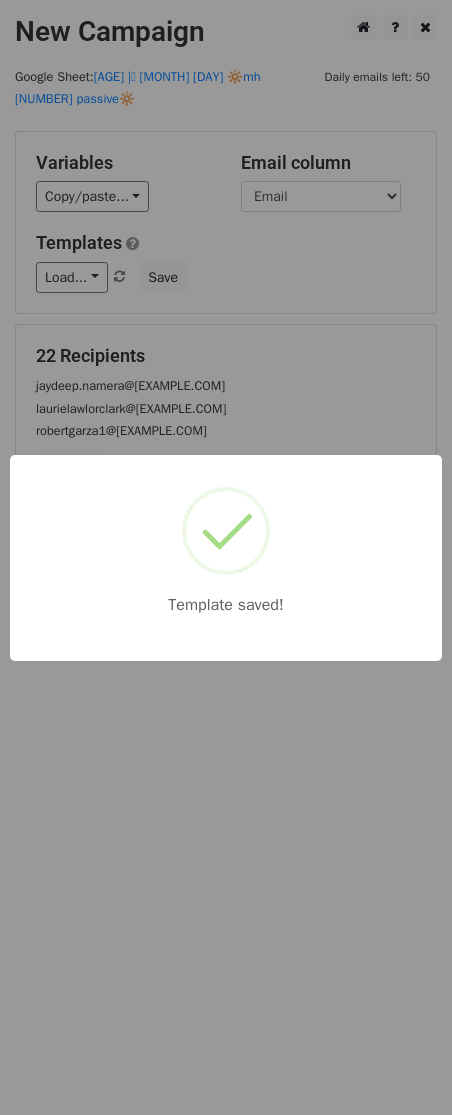 drag, startPoint x: 183, startPoint y: 329, endPoint x: 180, endPoint y: 340, distance: 11.401754 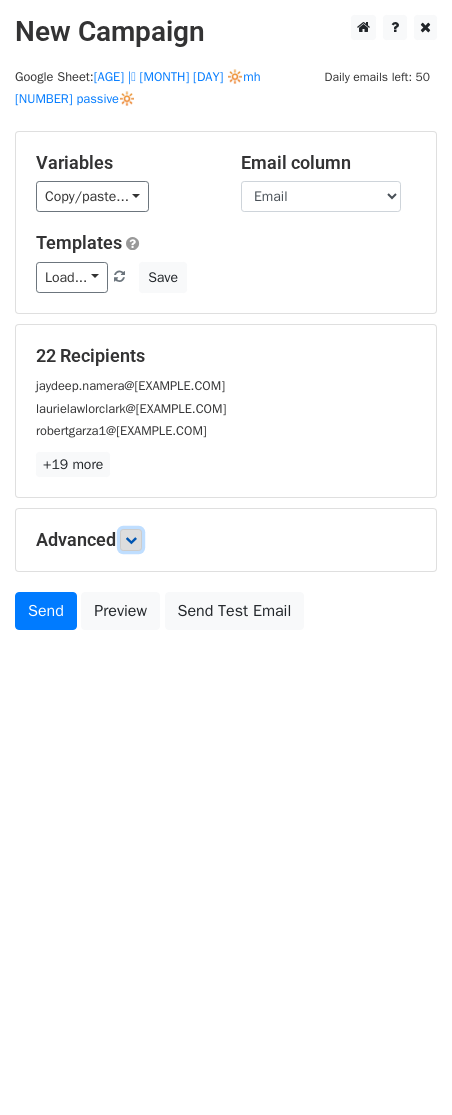 click at bounding box center [131, 540] 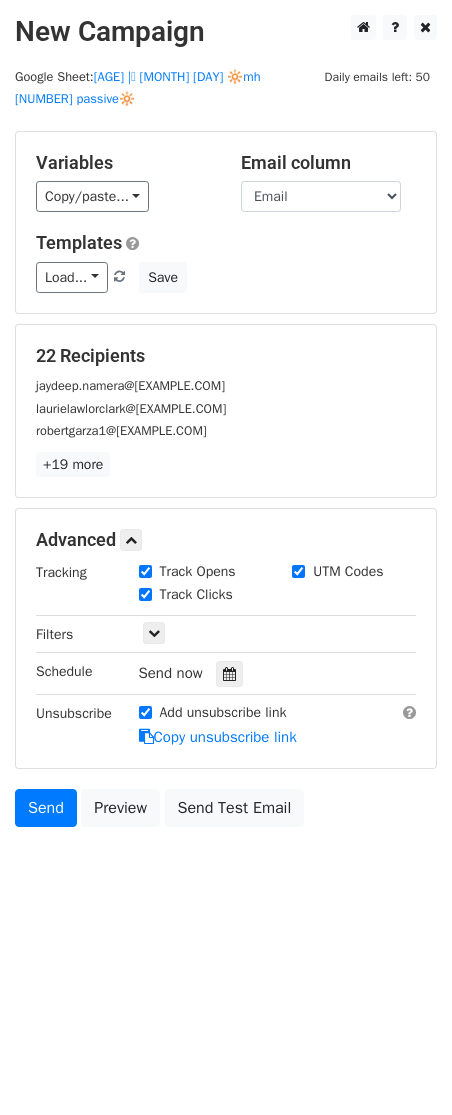 click on "Tracking
Track Opens
UTM Codes
Track Clicks
Filters
Only include spreadsheet rows that match the following filters:
Schedule
Send now
Unsubscribe
Add unsubscribe link
Copy unsubscribe link" at bounding box center [226, 655] 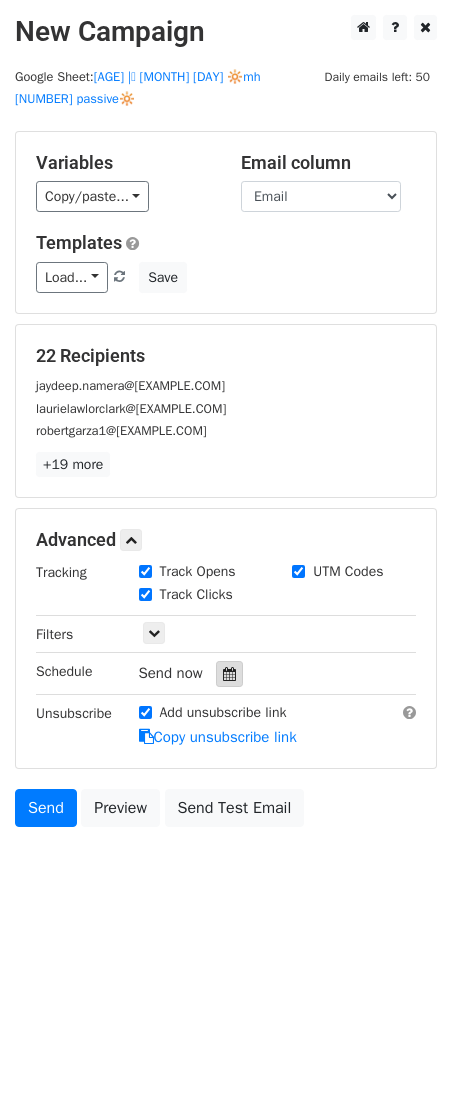 click at bounding box center [229, 674] 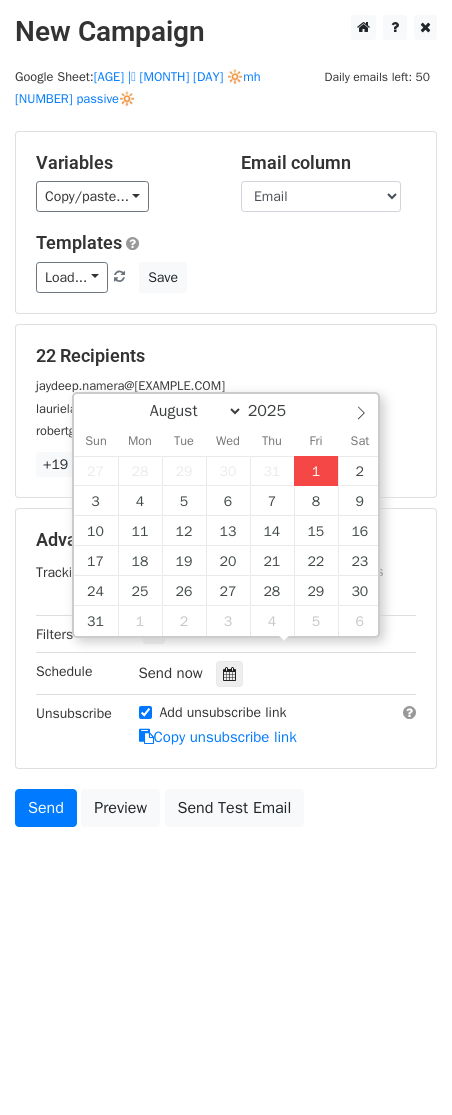 type on "2025-08-01 12:00" 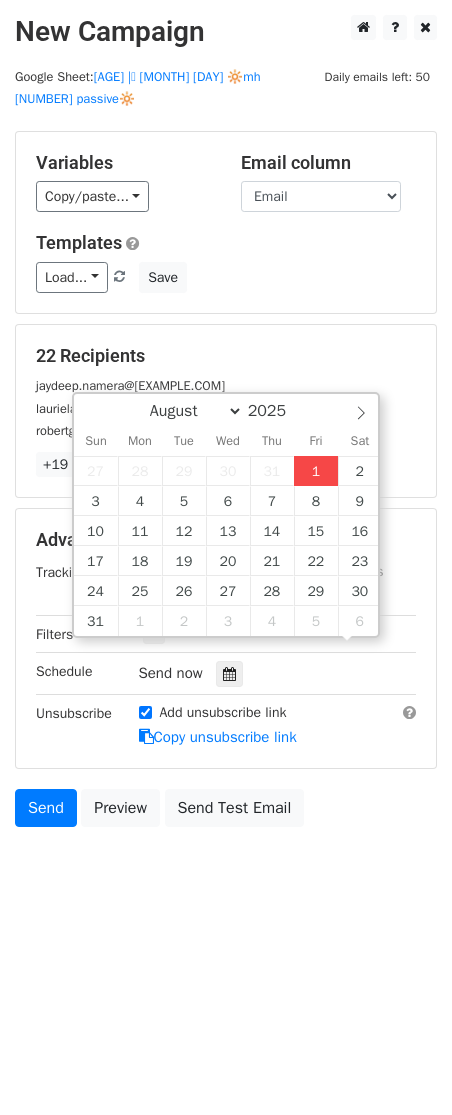 scroll, scrollTop: 1, scrollLeft: 0, axis: vertical 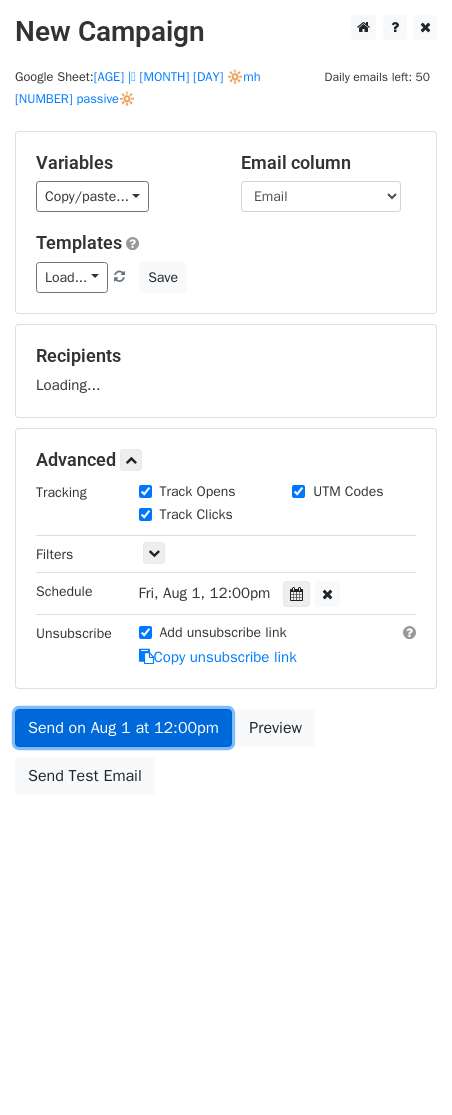 click on "Send on Aug 1 at 12:00pm" at bounding box center [123, 728] 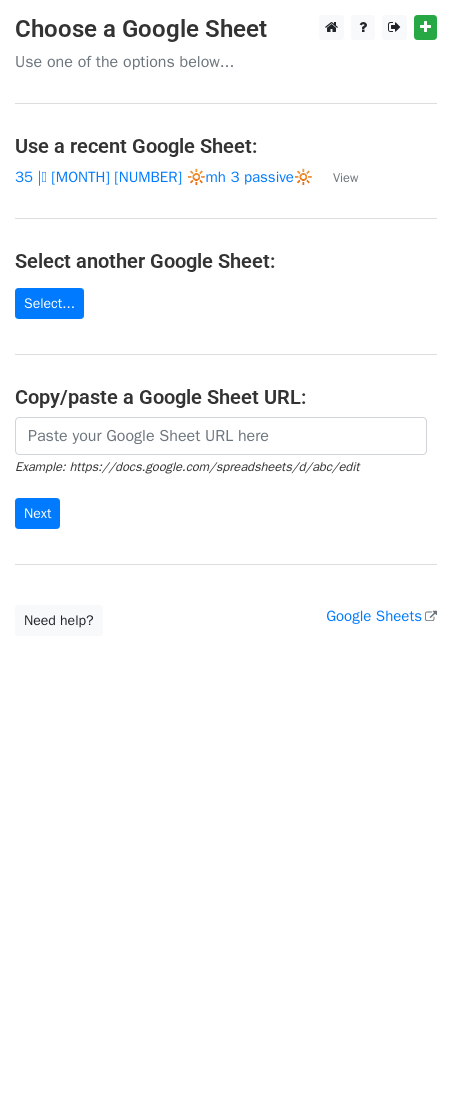 scroll, scrollTop: 0, scrollLeft: 0, axis: both 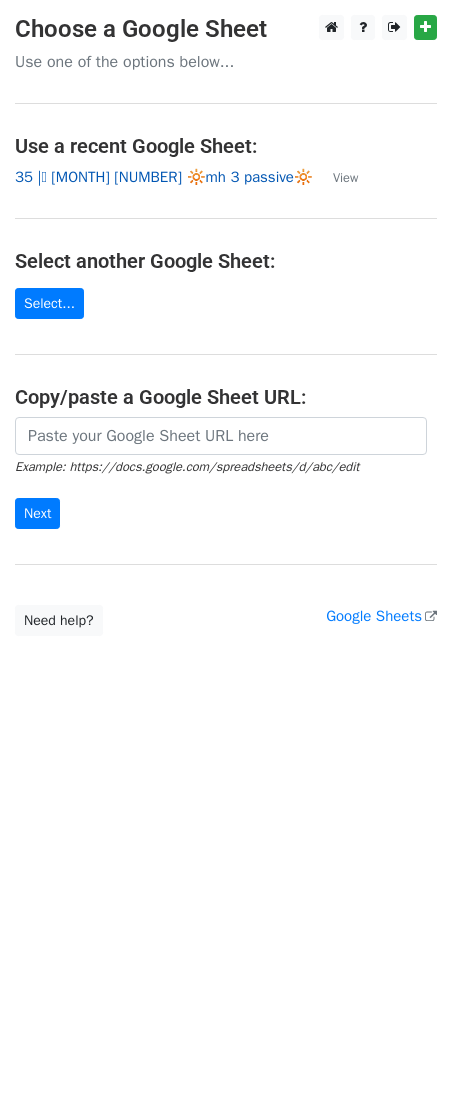 click on "[AGE] |🩷 [MONTH] [DAY] 🔆mh [NUMBER] passive🔆" at bounding box center (164, 177) 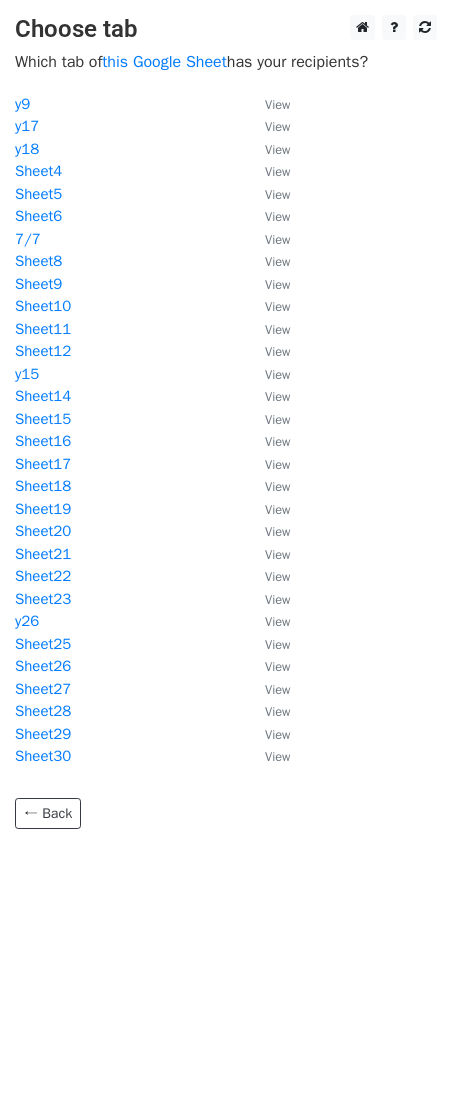 scroll, scrollTop: 0, scrollLeft: 0, axis: both 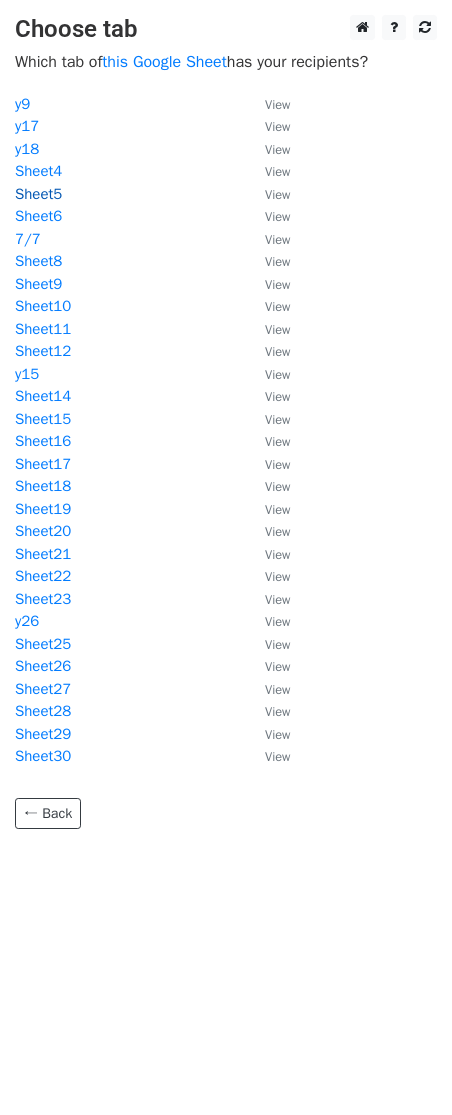 click on "Sheet5" at bounding box center [38, 194] 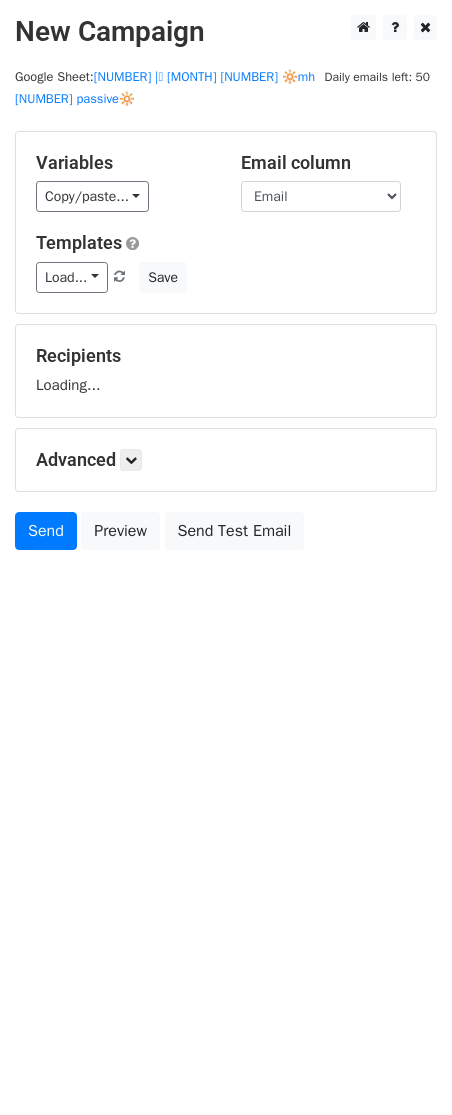 scroll, scrollTop: 0, scrollLeft: 0, axis: both 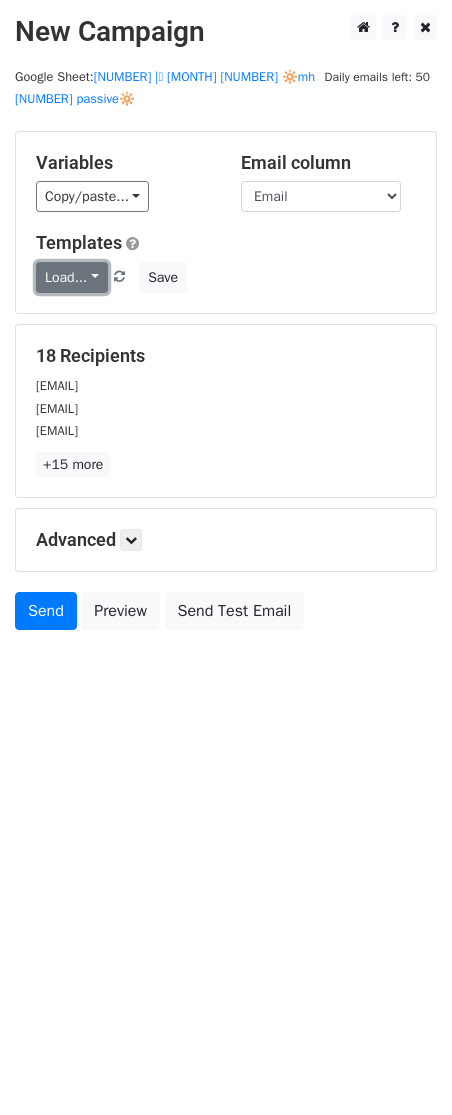 click on "Load..." at bounding box center (72, 277) 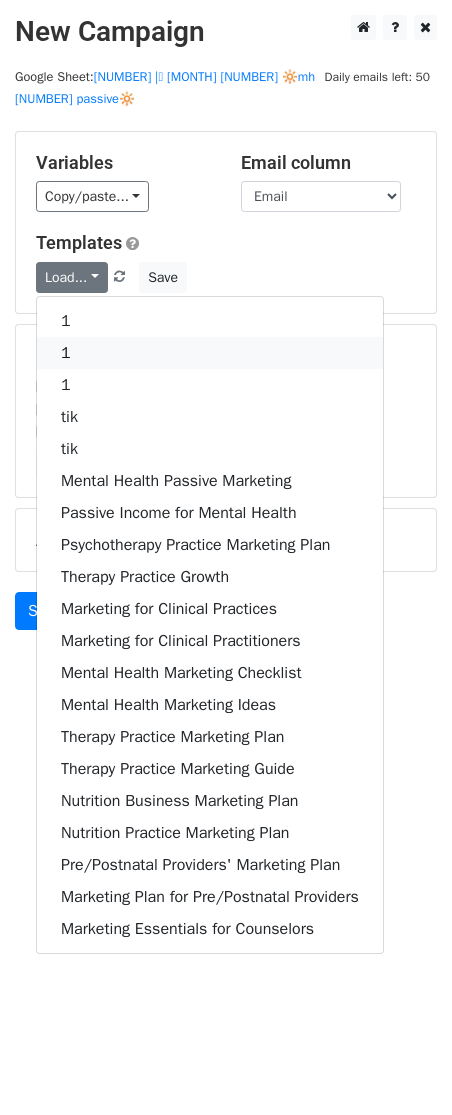 click on "1" at bounding box center [210, 353] 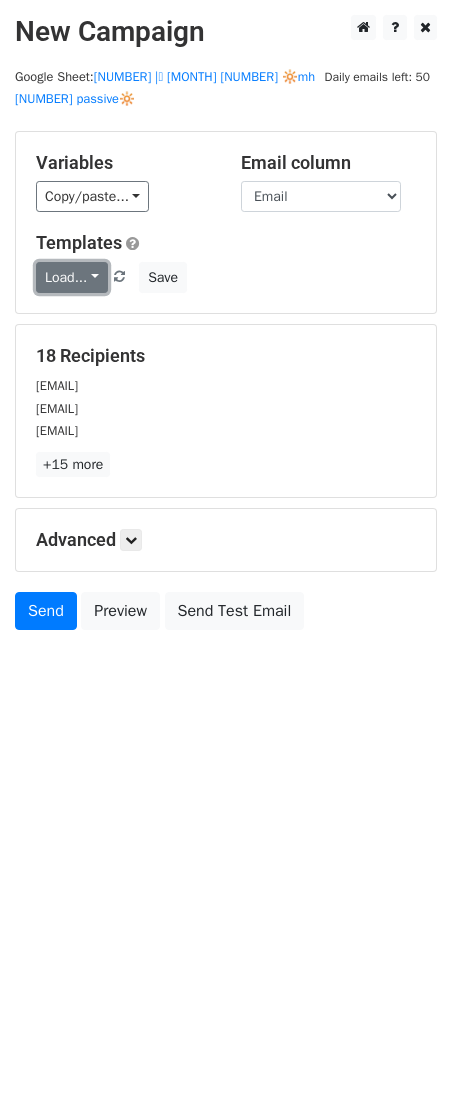 click on "Load..." at bounding box center (72, 277) 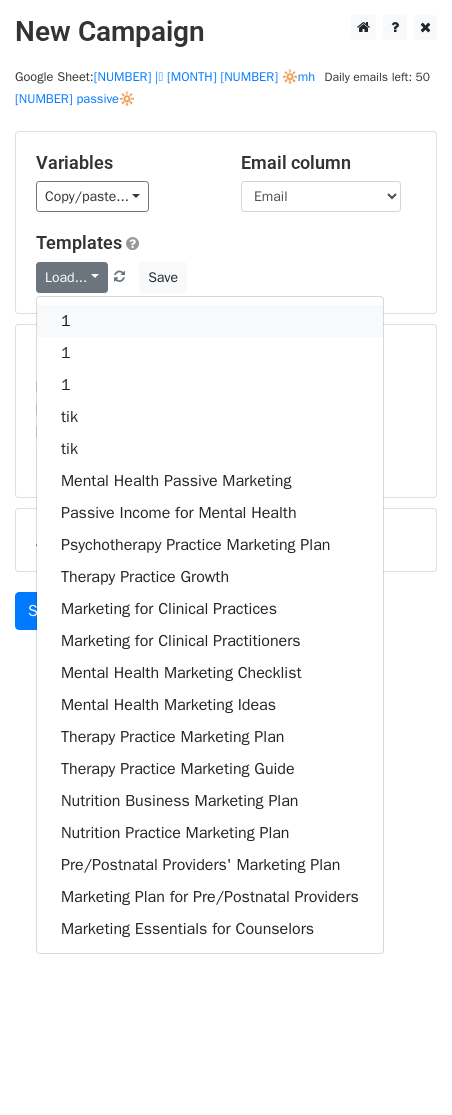 click on "1" at bounding box center [210, 321] 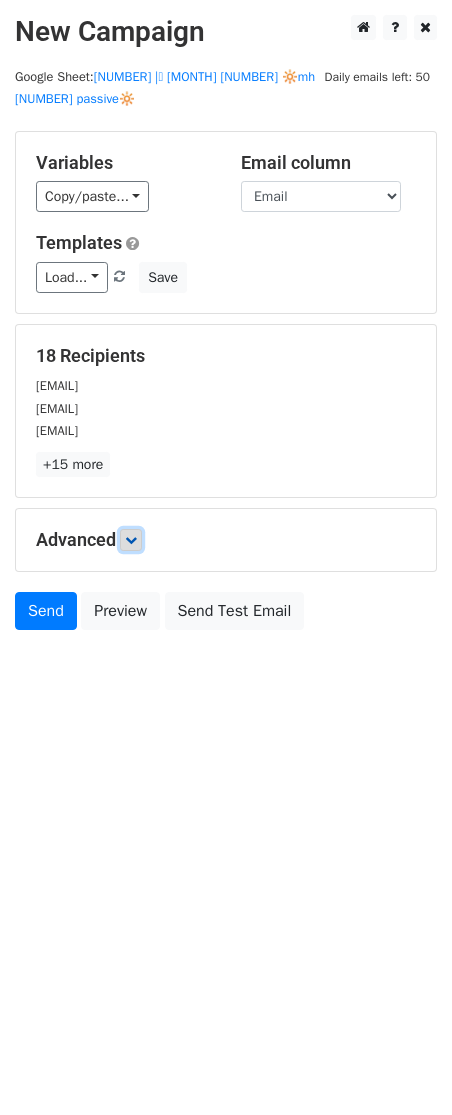 click at bounding box center [131, 540] 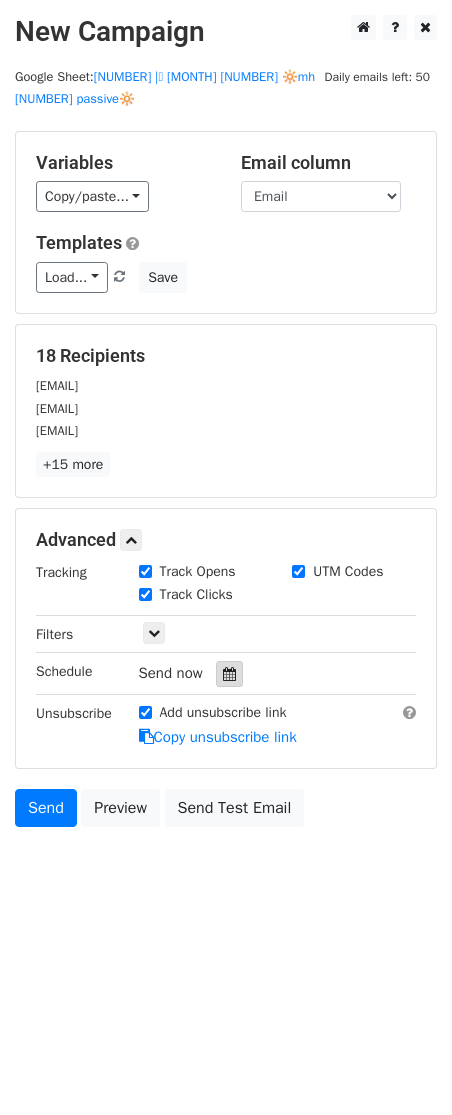 click at bounding box center (229, 674) 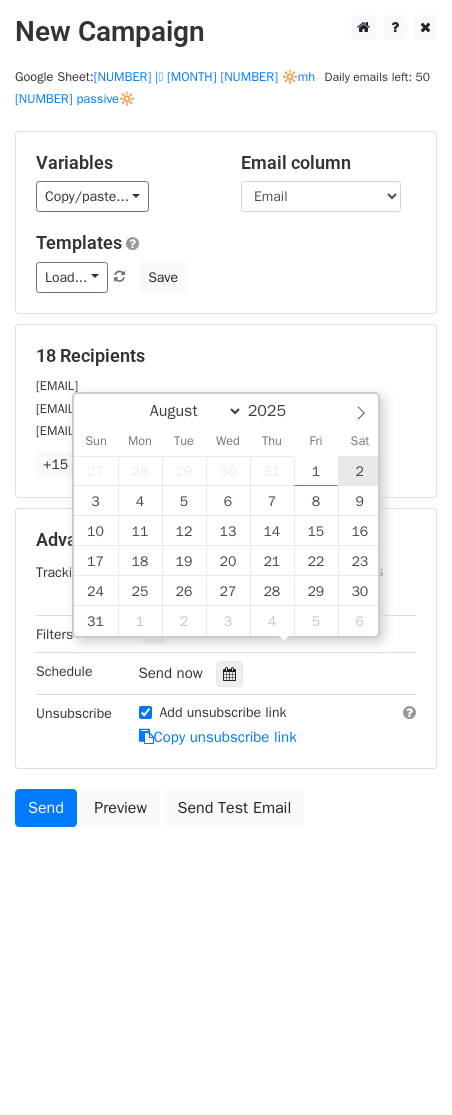 type on "2025-08-02 12:00" 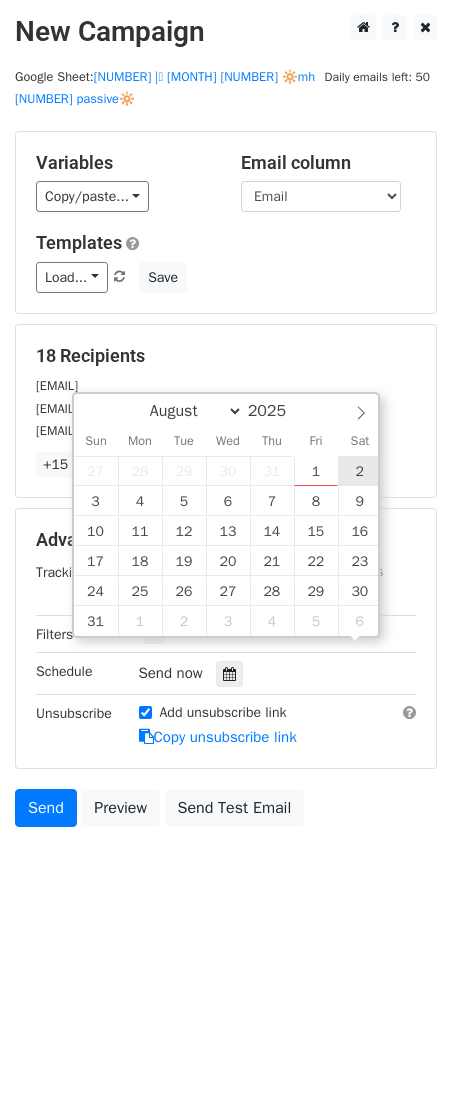 scroll, scrollTop: 1, scrollLeft: 0, axis: vertical 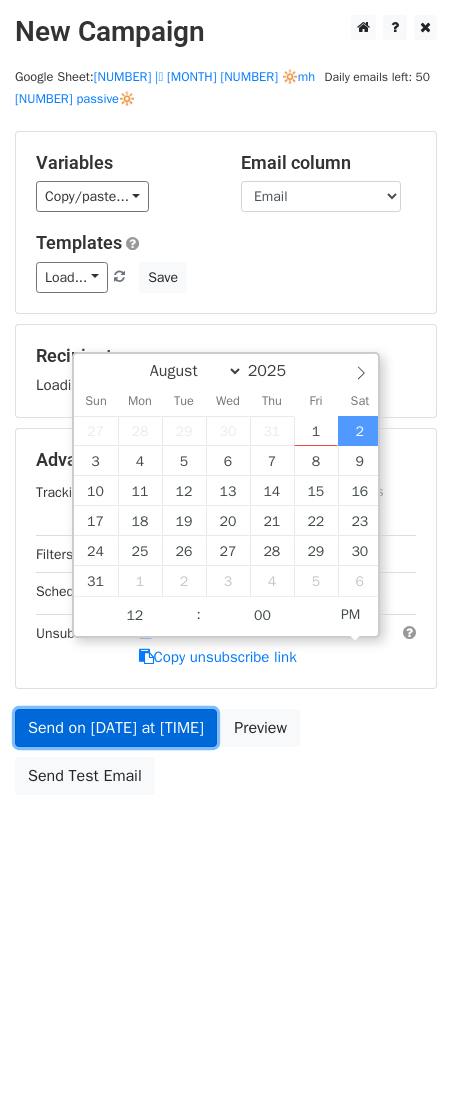 click on "Send on Aug 2 at 12:00pm" at bounding box center (116, 728) 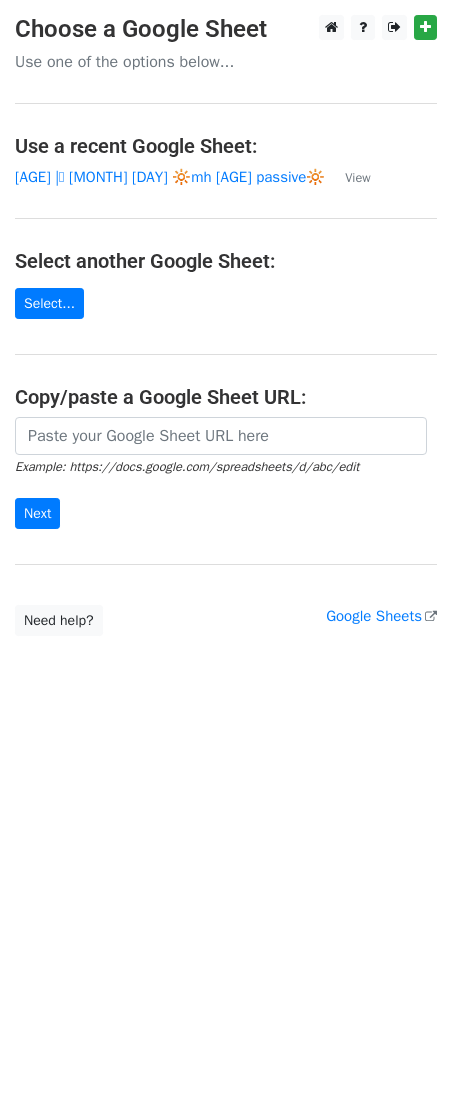 scroll, scrollTop: 0, scrollLeft: 0, axis: both 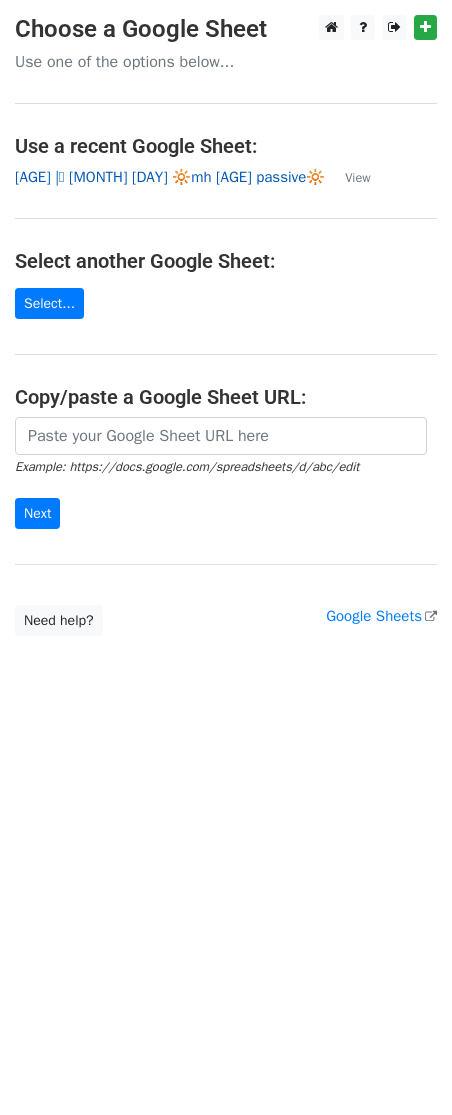 click on "[AGE] |🩷 [MONTH] [DAY] 🔆mh [AGE] passive🔆" at bounding box center [170, 177] 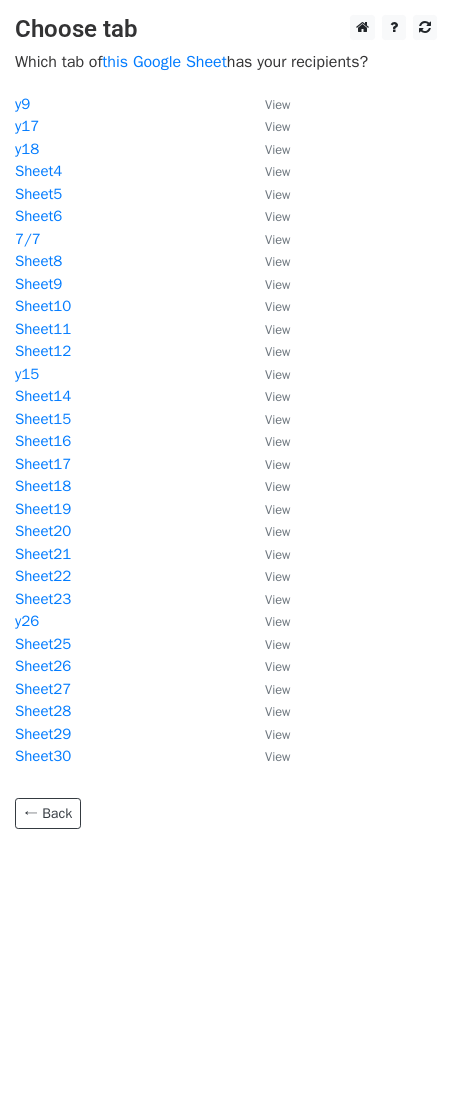 scroll, scrollTop: 0, scrollLeft: 0, axis: both 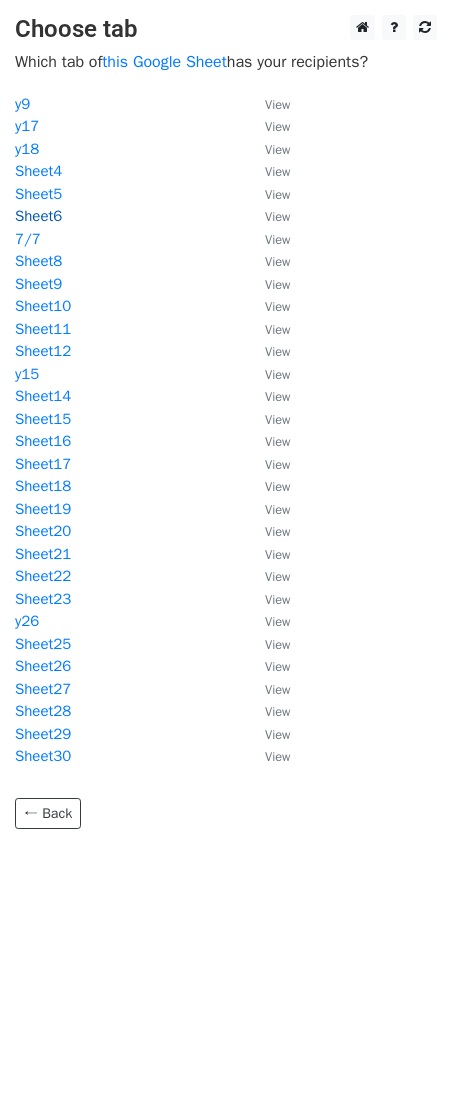 click on "Sheet6" at bounding box center [38, 216] 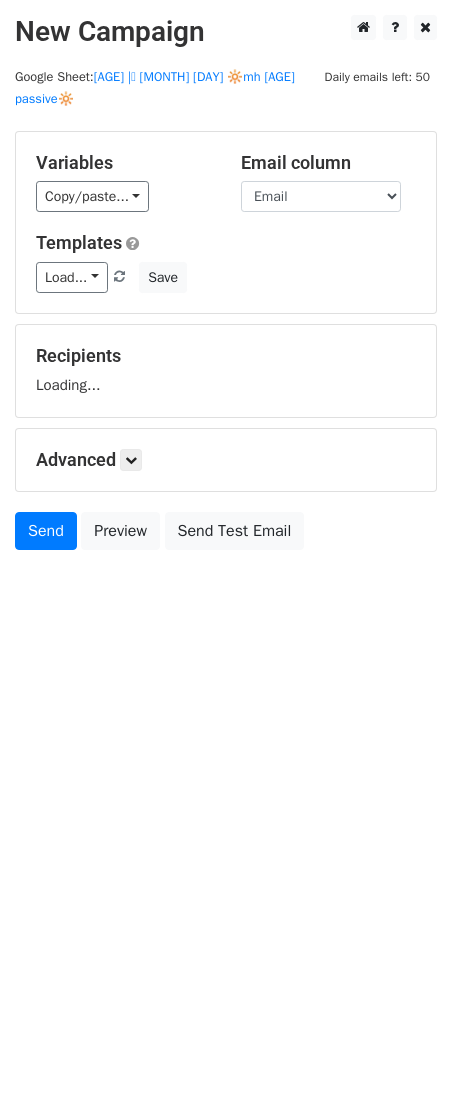scroll, scrollTop: 0, scrollLeft: 0, axis: both 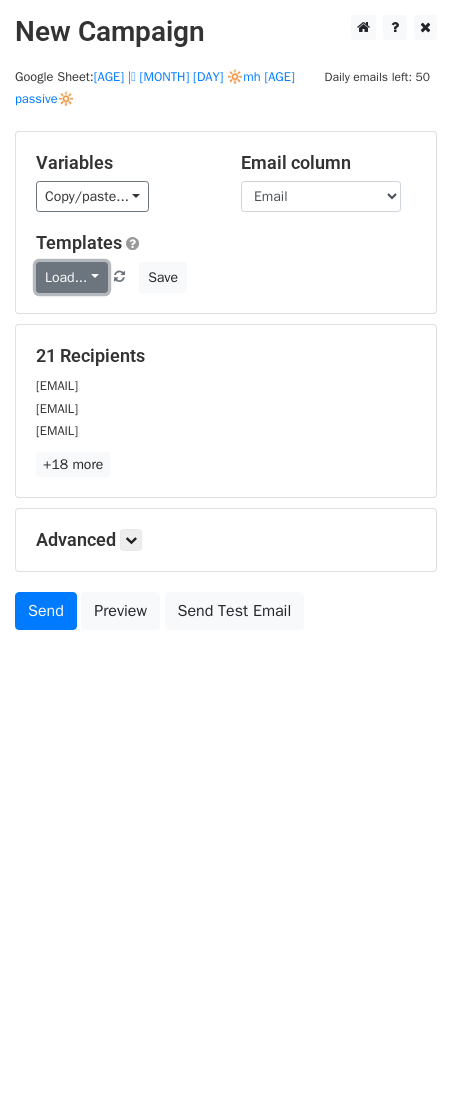 click on "Load..." at bounding box center (72, 277) 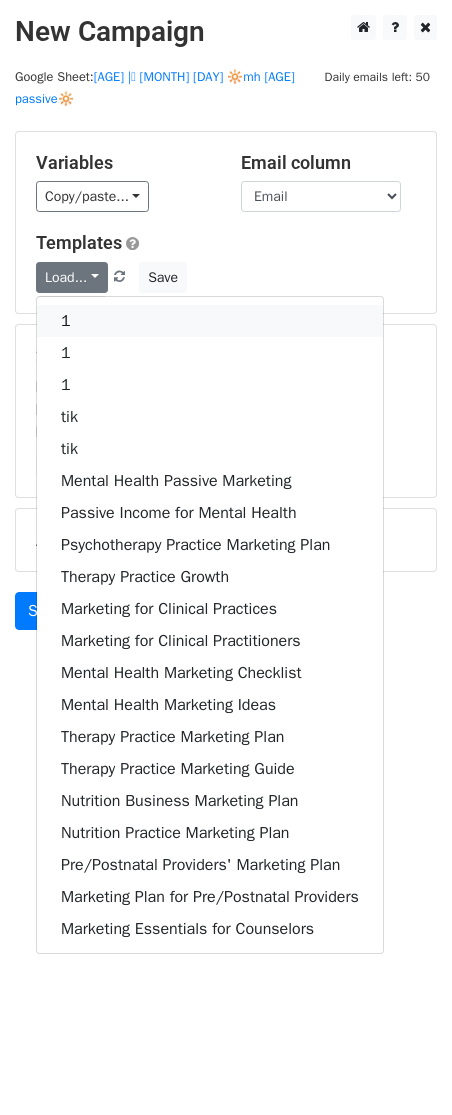 click on "1" at bounding box center [210, 321] 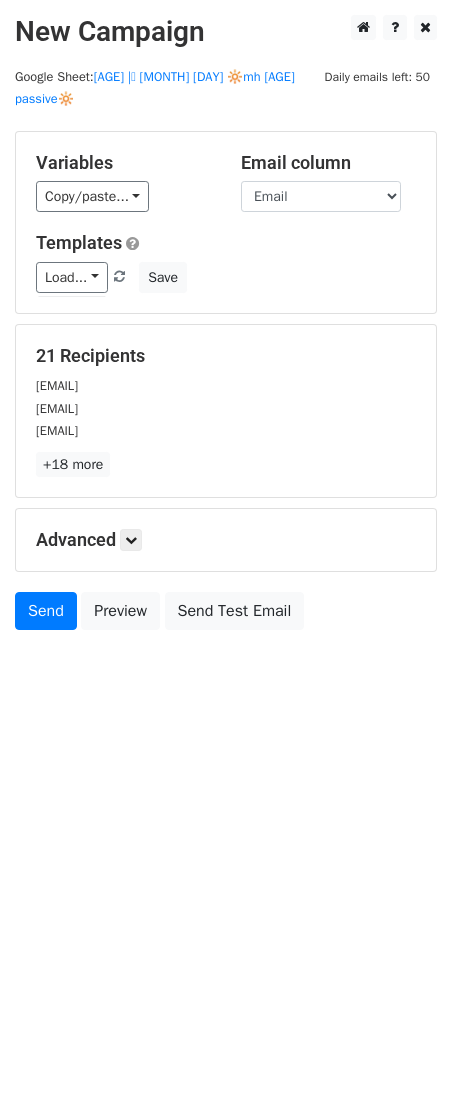 click on "Advanced
Tracking
Track Opens
UTM Codes
Track Clicks
Filters
Only include spreadsheet rows that match the following filters:
Schedule
Send now
Unsubscribe
Add unsubscribe link
Copy unsubscribe link" at bounding box center [226, 540] 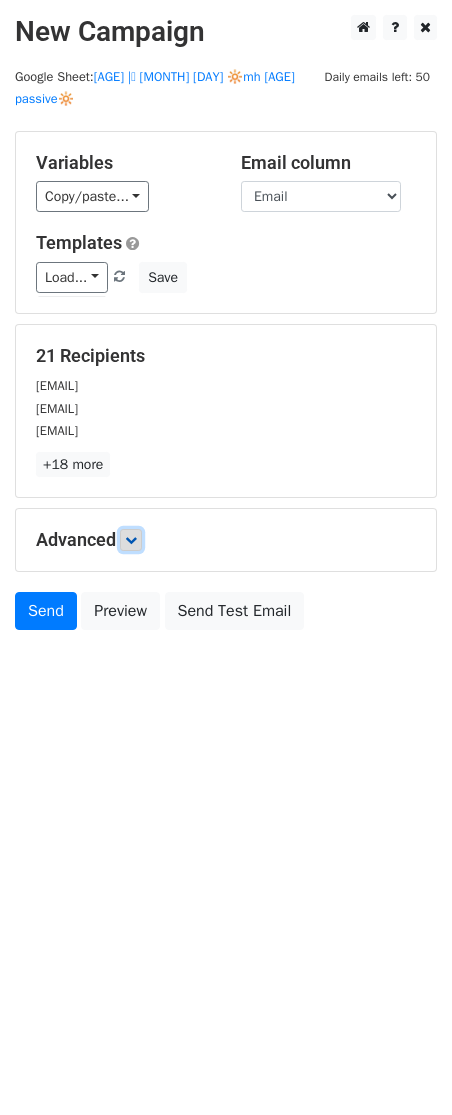 click at bounding box center [131, 540] 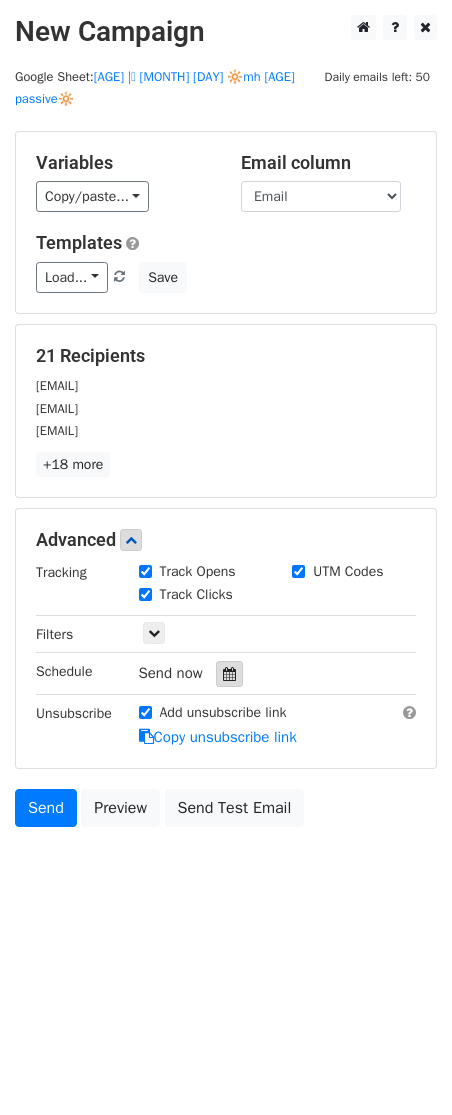 click at bounding box center (229, 674) 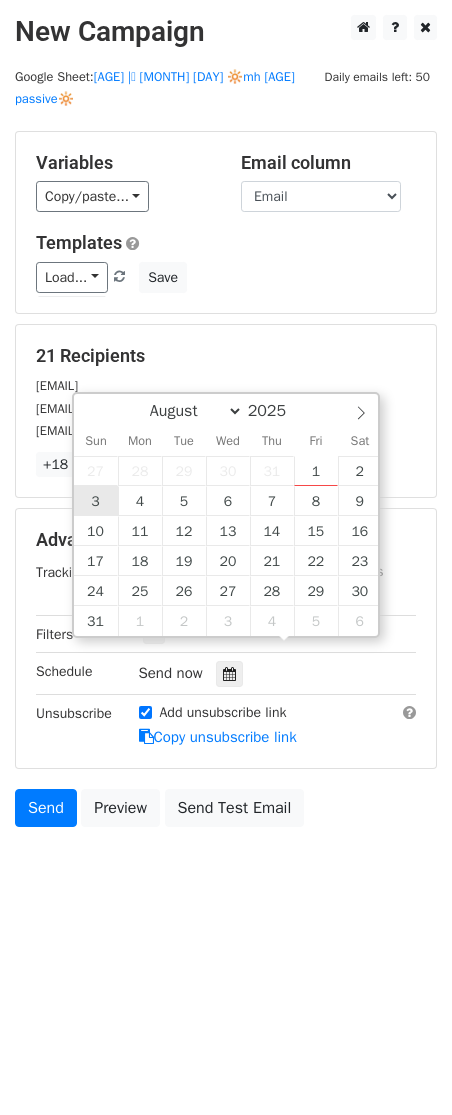 type on "2025-08-03 12:00" 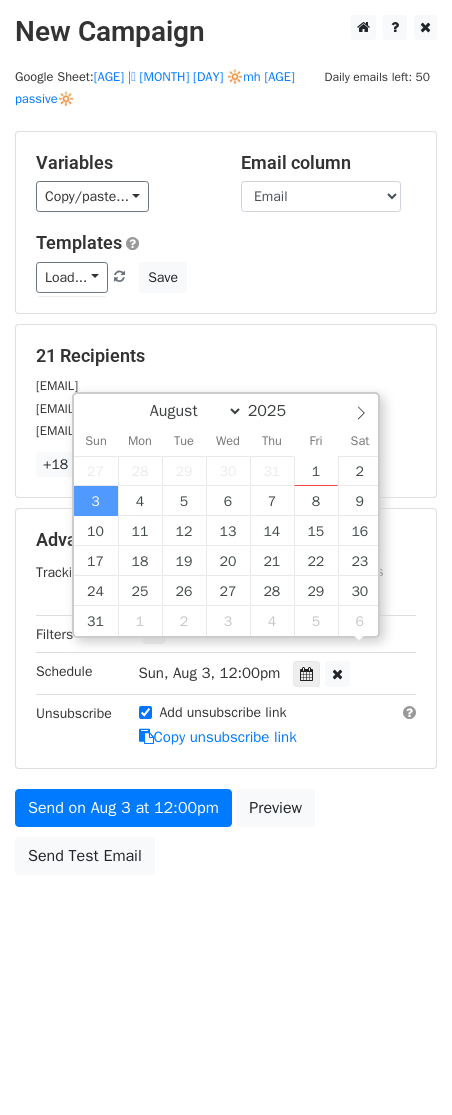scroll, scrollTop: 1, scrollLeft: 0, axis: vertical 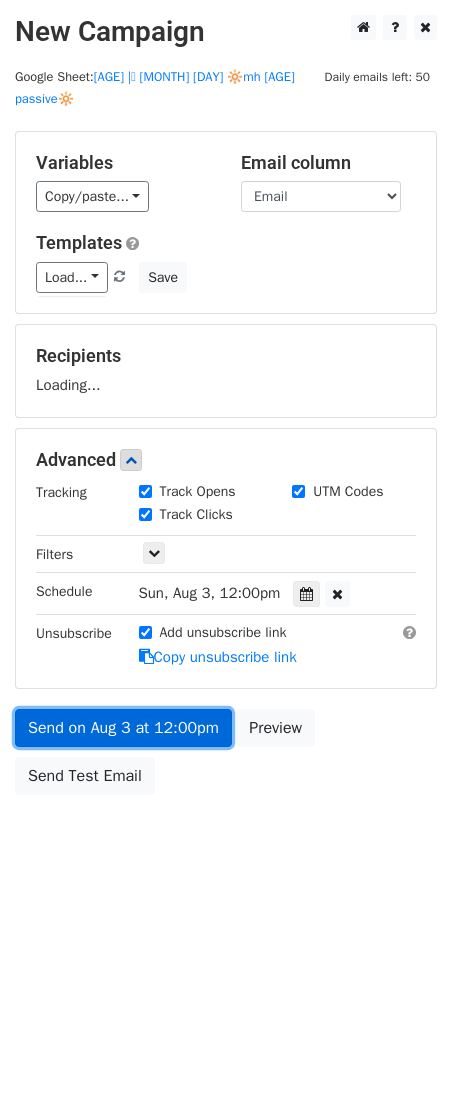 click on "Send on Aug 3 at 12:00pm" at bounding box center (123, 728) 